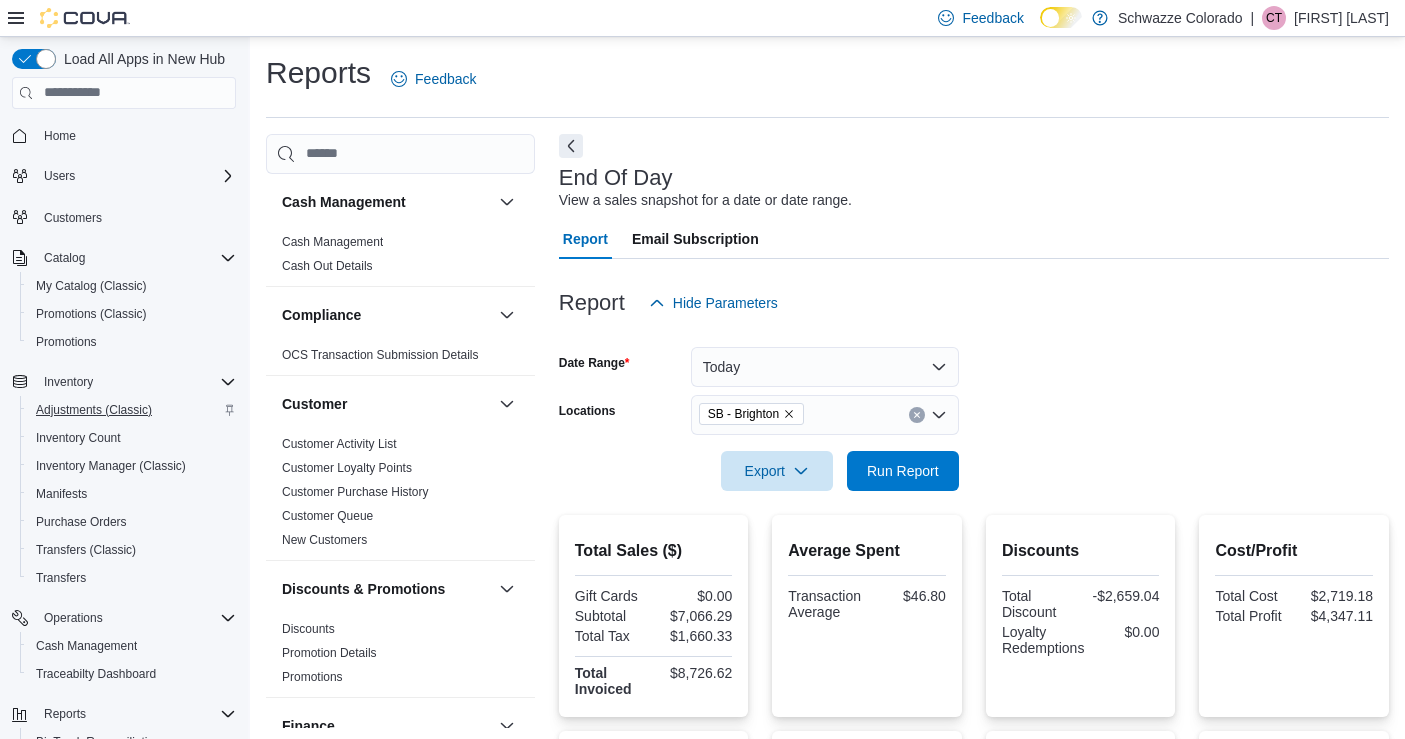 scroll, scrollTop: 762, scrollLeft: 0, axis: vertical 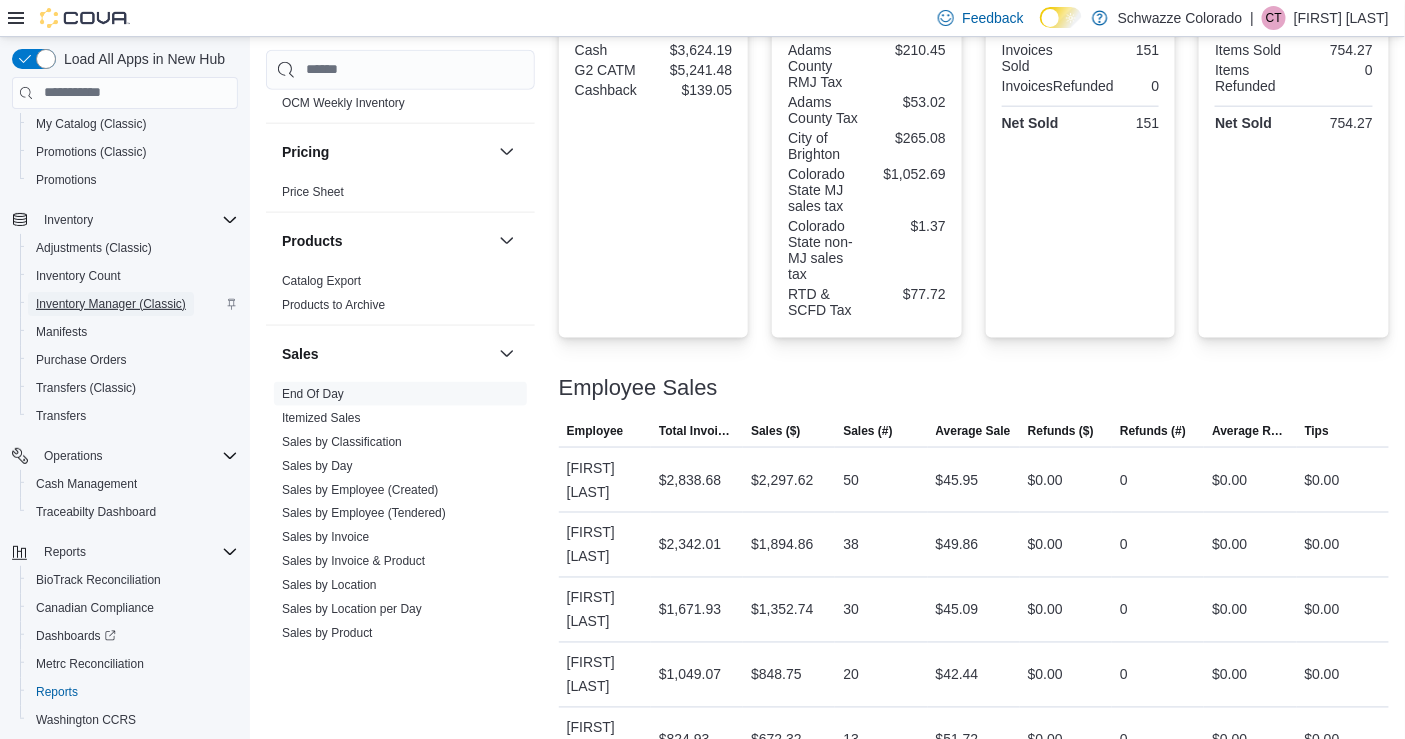 click on "Inventory Manager (Classic)" at bounding box center (111, 304) 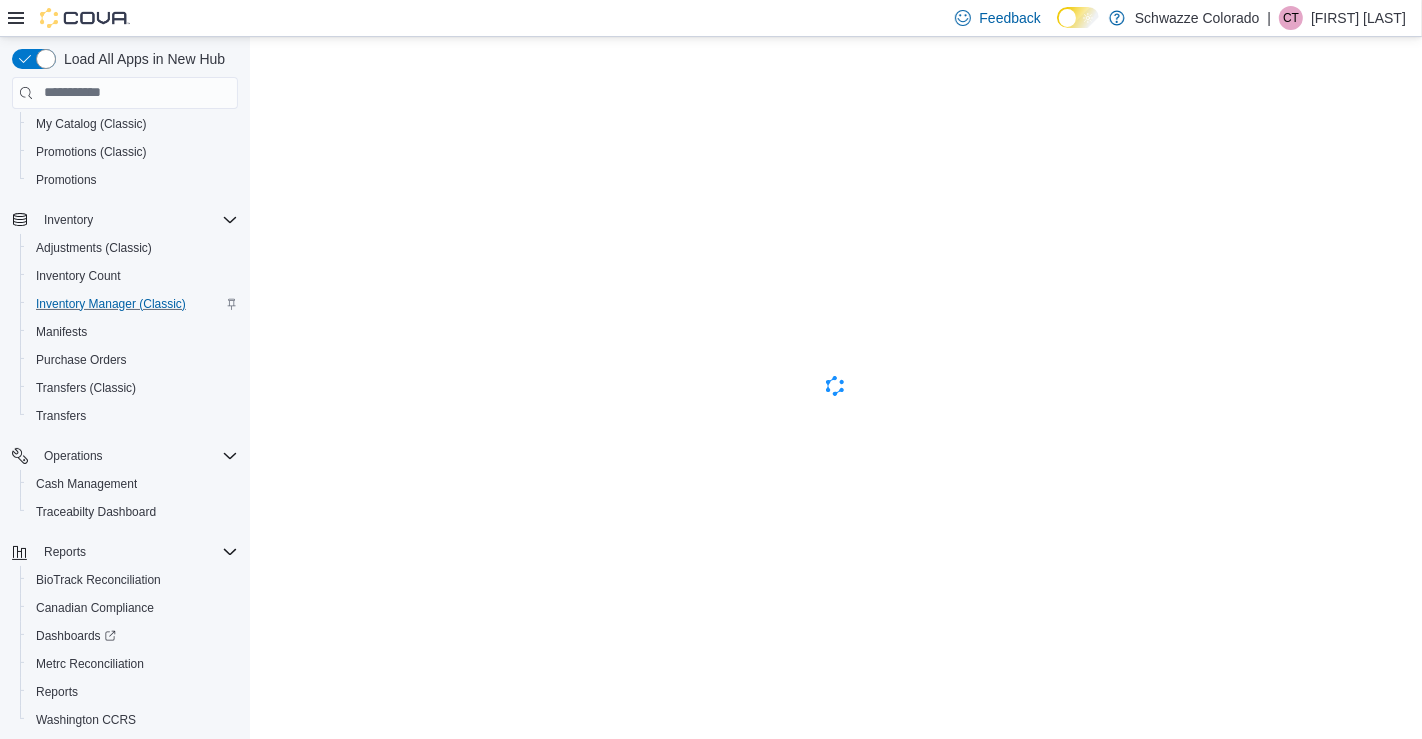 scroll, scrollTop: 0, scrollLeft: 0, axis: both 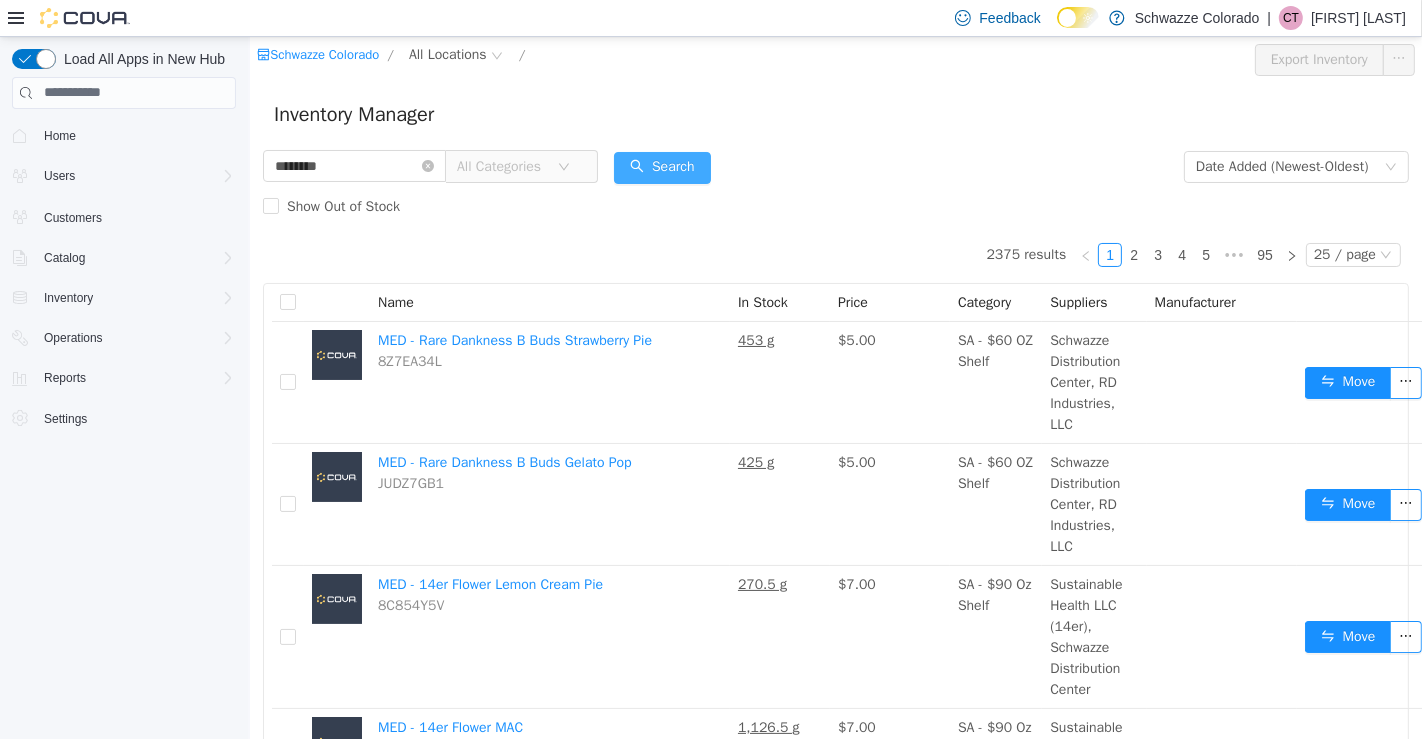 type on "********" 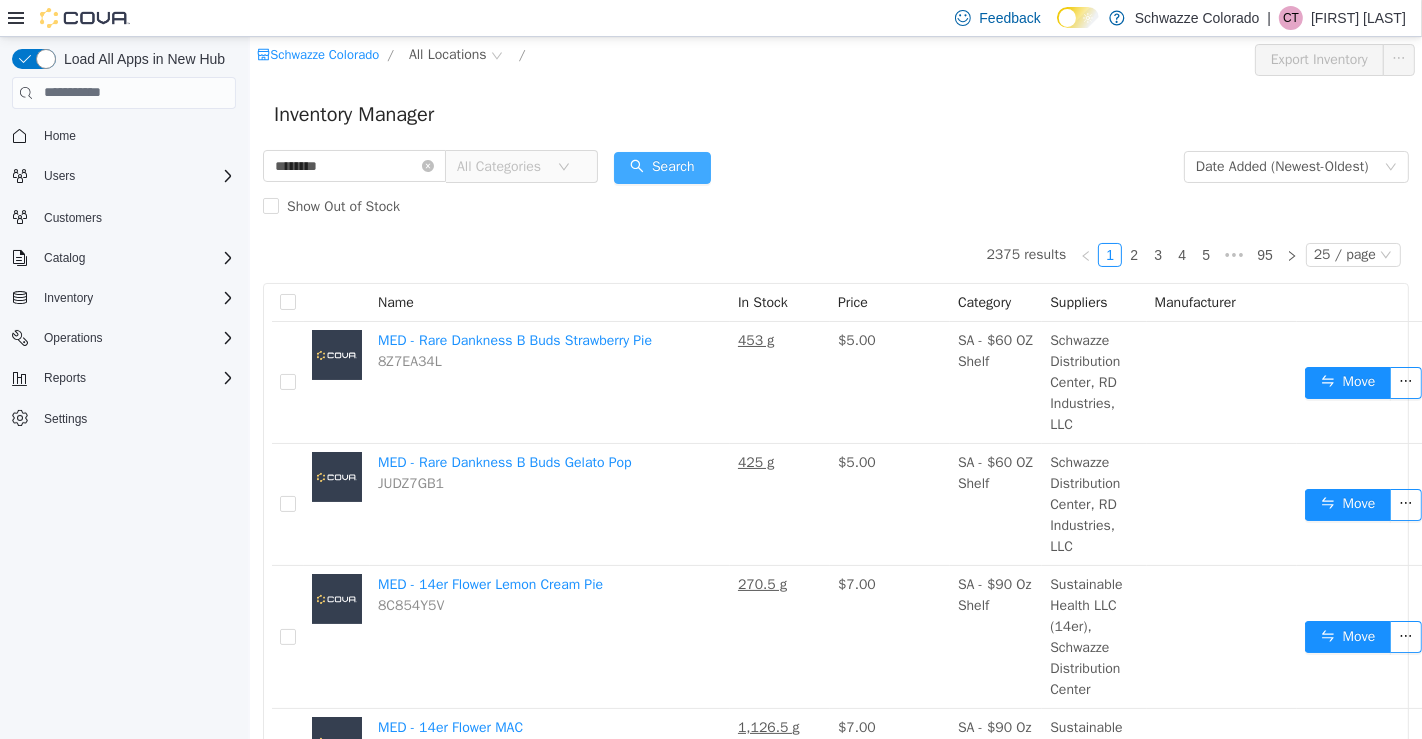 click on "Search" at bounding box center [661, 167] 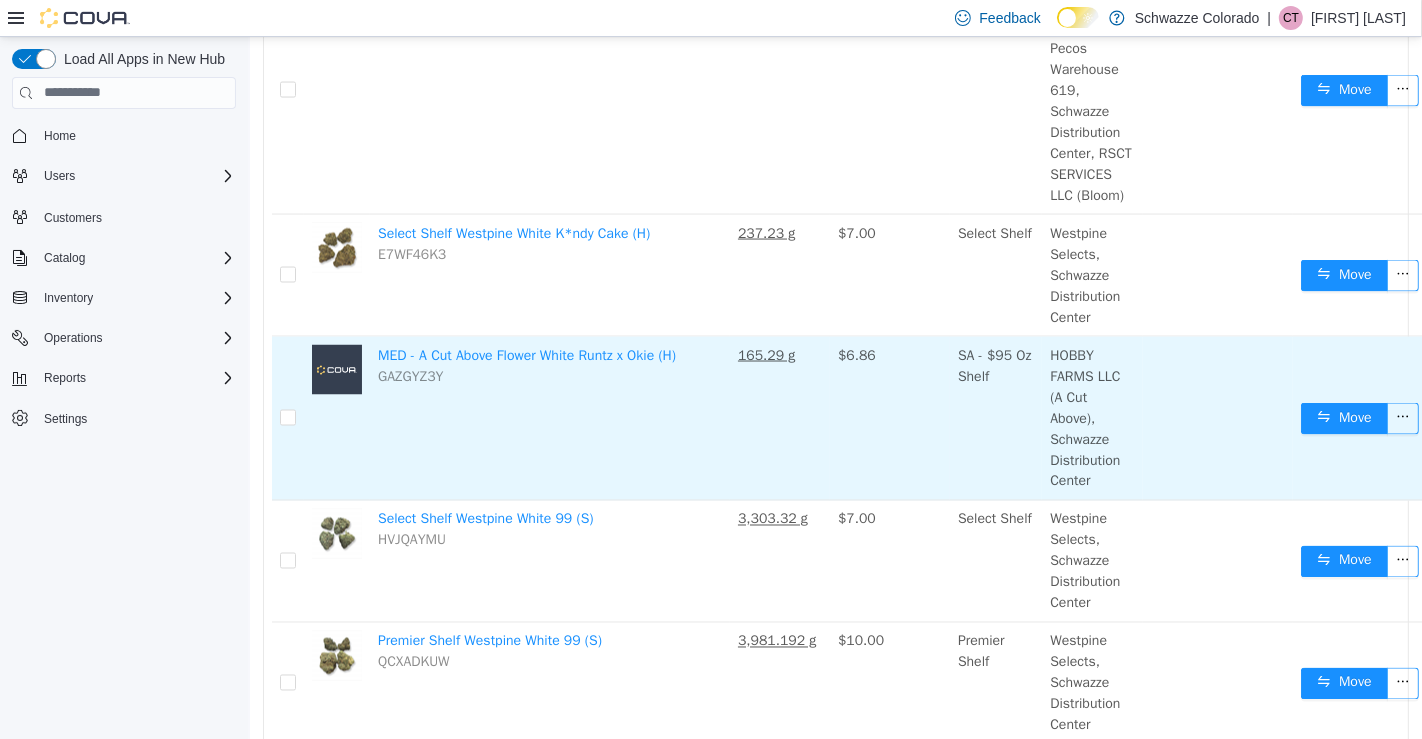 scroll, scrollTop: 2763, scrollLeft: 0, axis: vertical 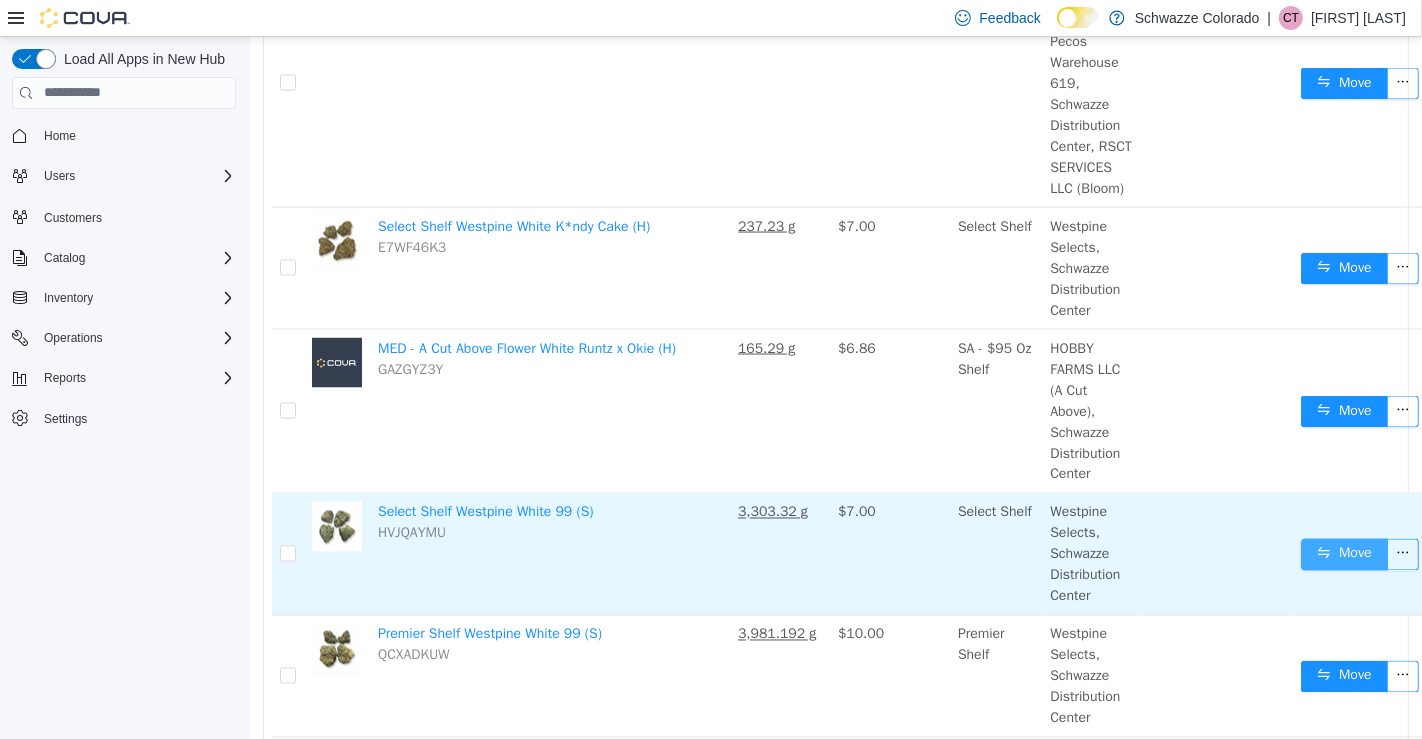 click on "Move" at bounding box center [1343, 554] 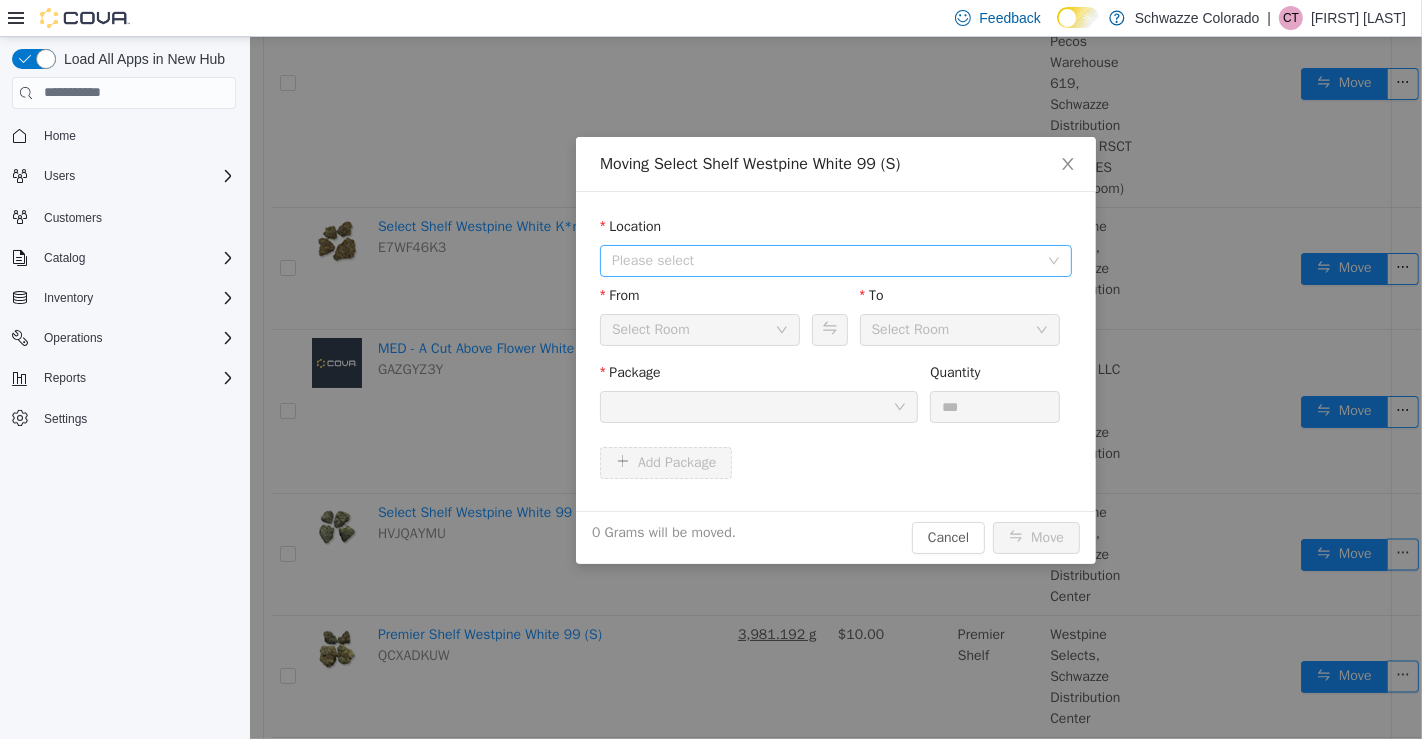 click on "Please select" at bounding box center [824, 260] 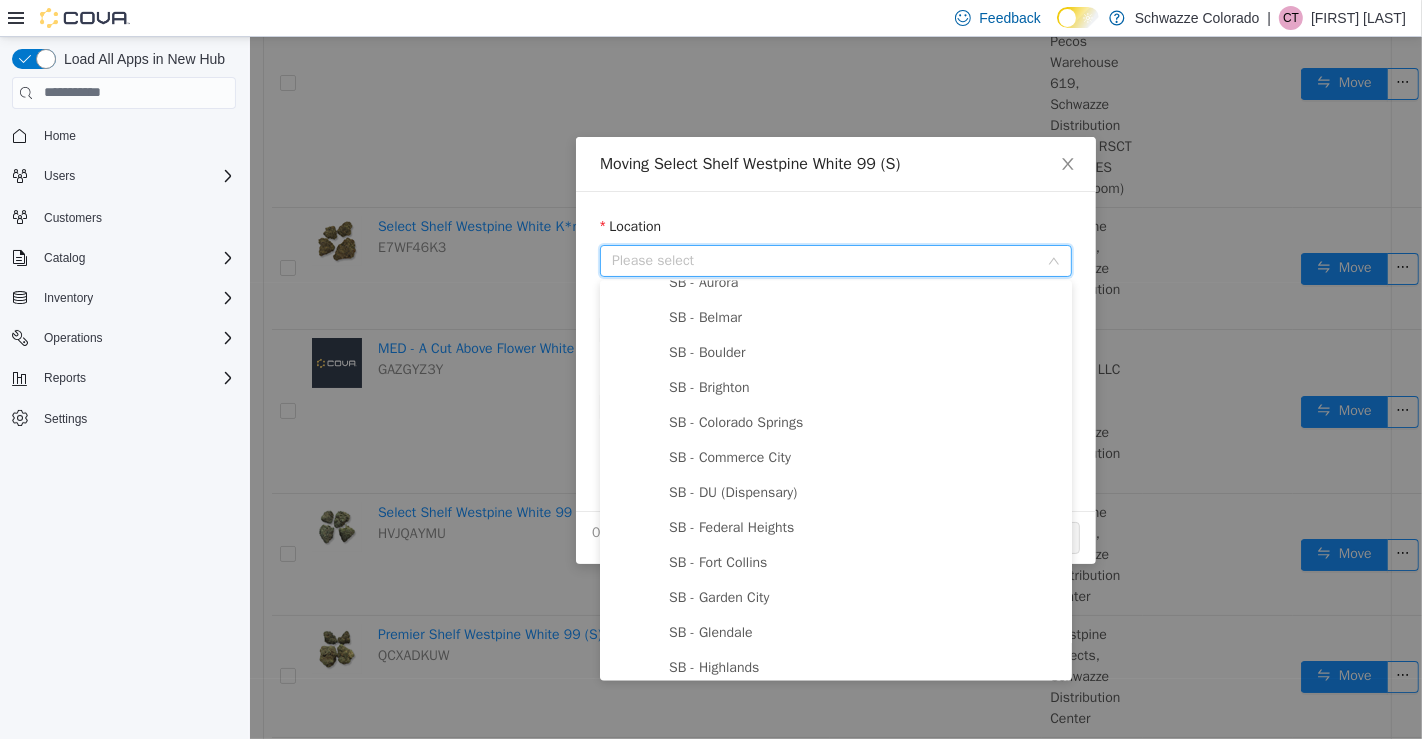 scroll, scrollTop: 375, scrollLeft: 0, axis: vertical 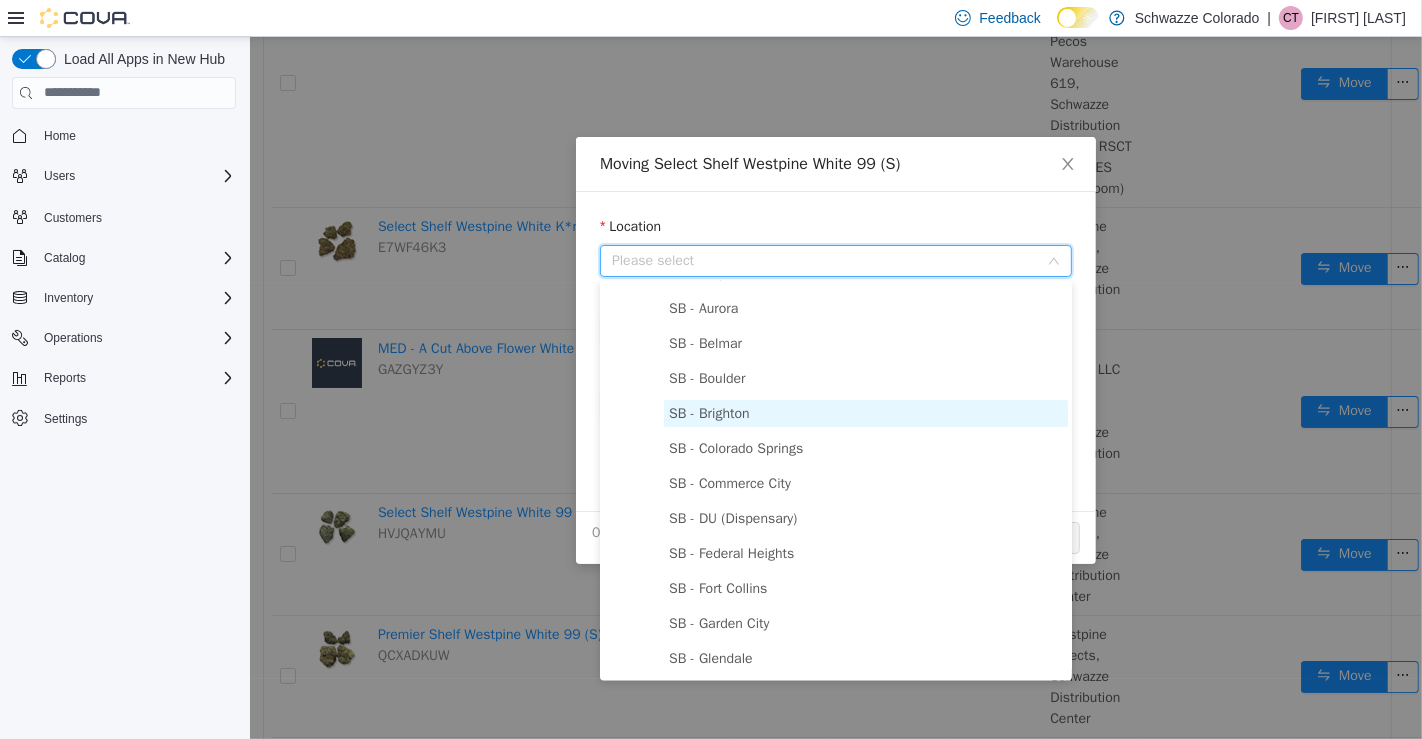click on "SB - Brighton" at bounding box center [708, 412] 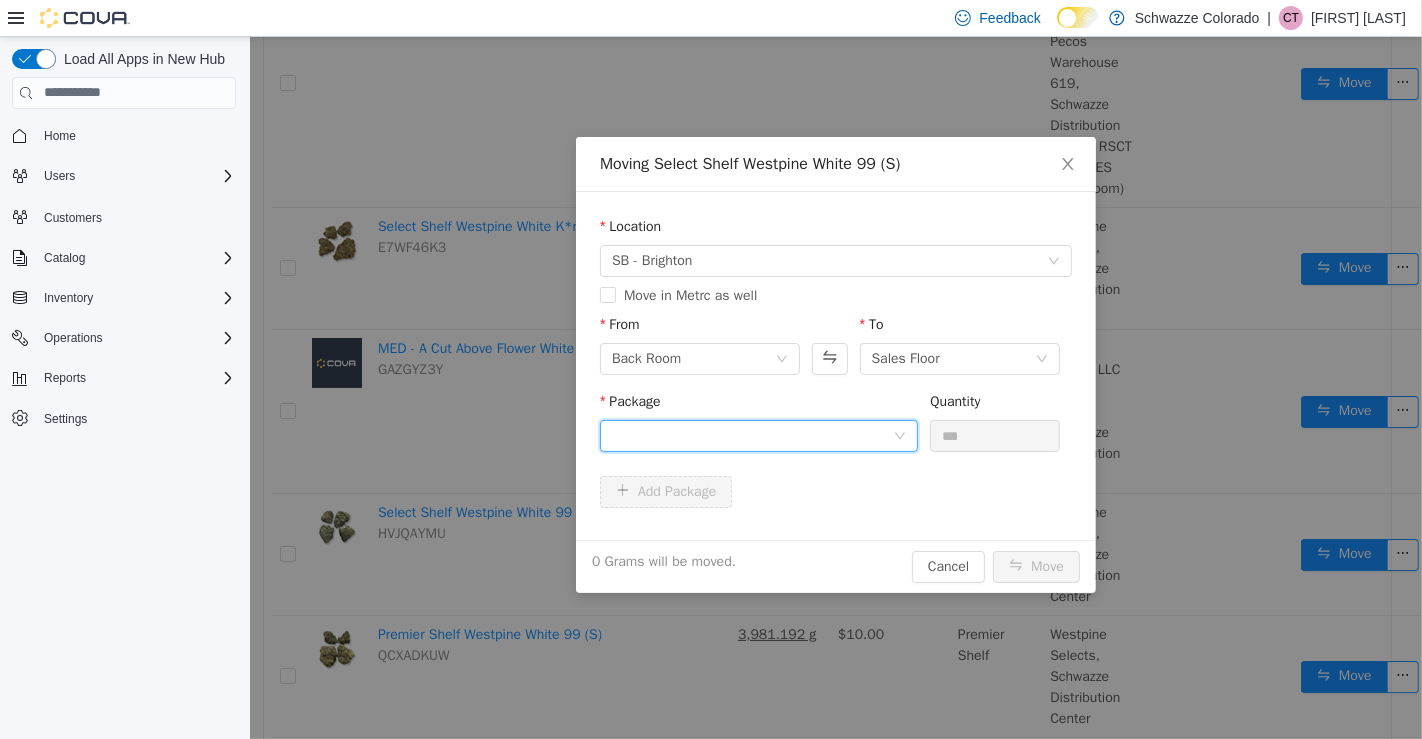 click at bounding box center [751, 435] 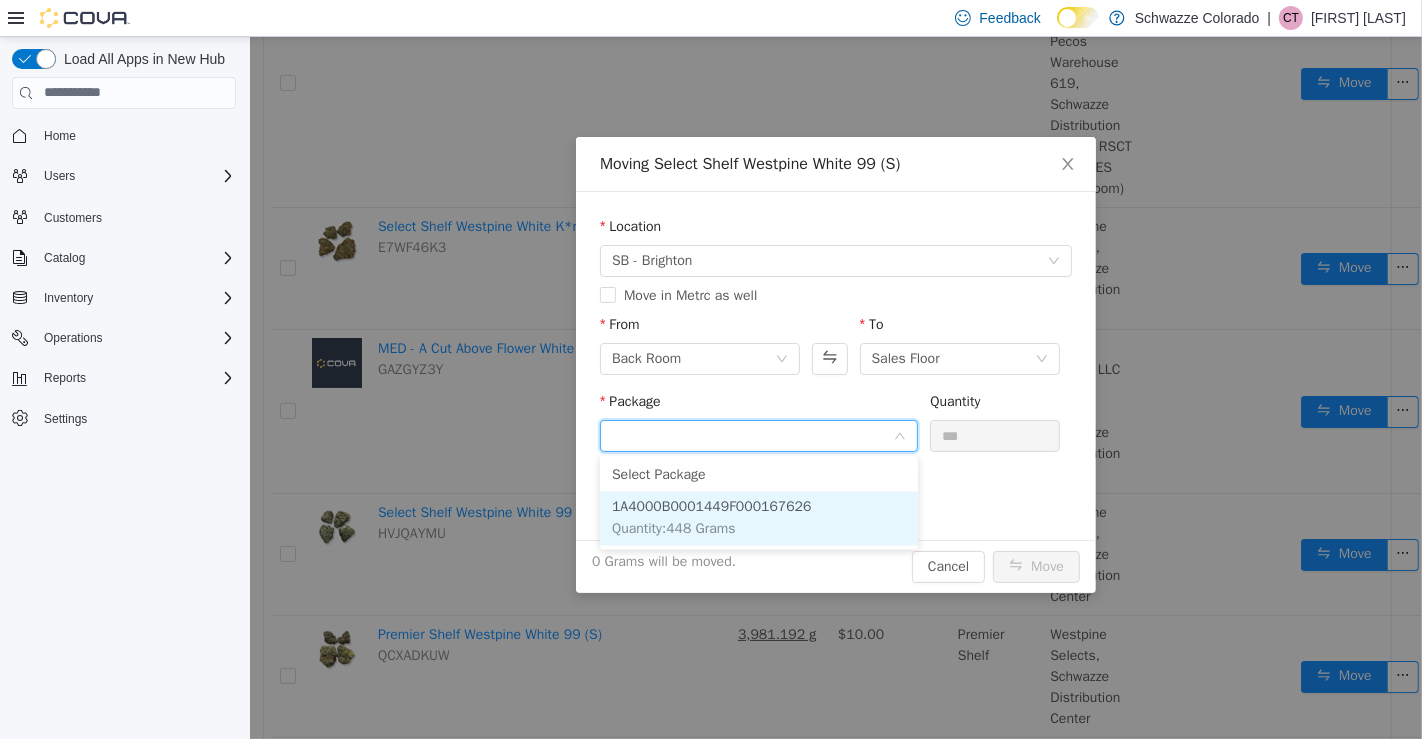 click on "1A4000B0001449F000167626 Quantity :  448 Grams" at bounding box center [758, 518] 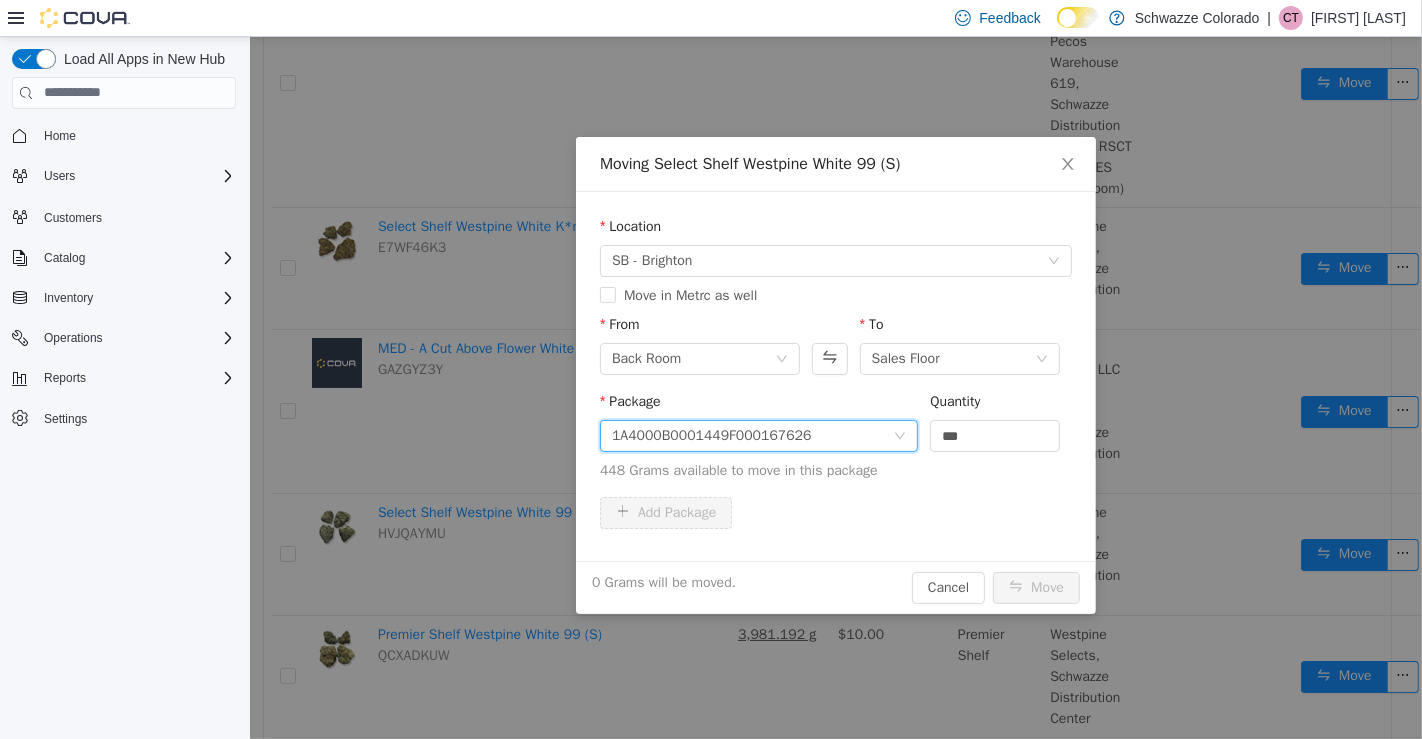 drag, startPoint x: 983, startPoint y: 424, endPoint x: 894, endPoint y: 429, distance: 89.140335 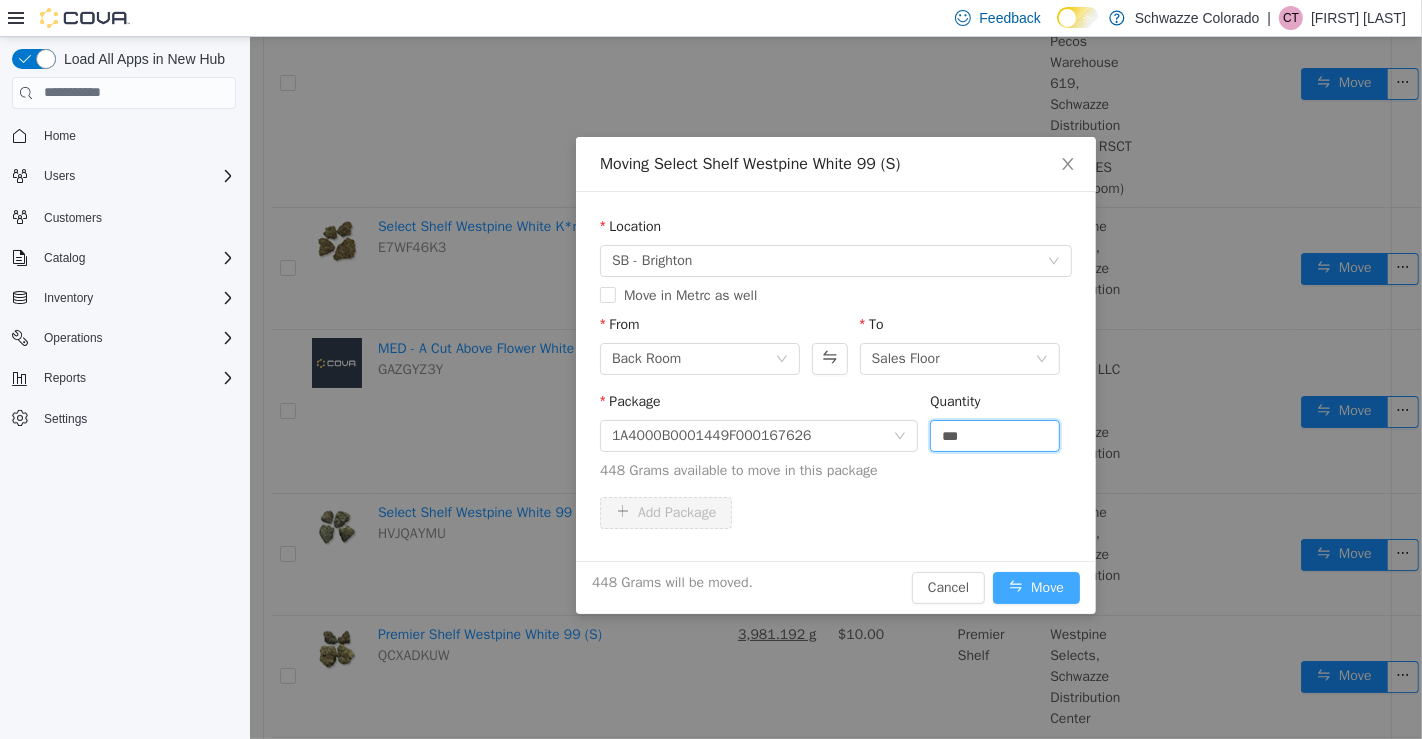 type on "*****" 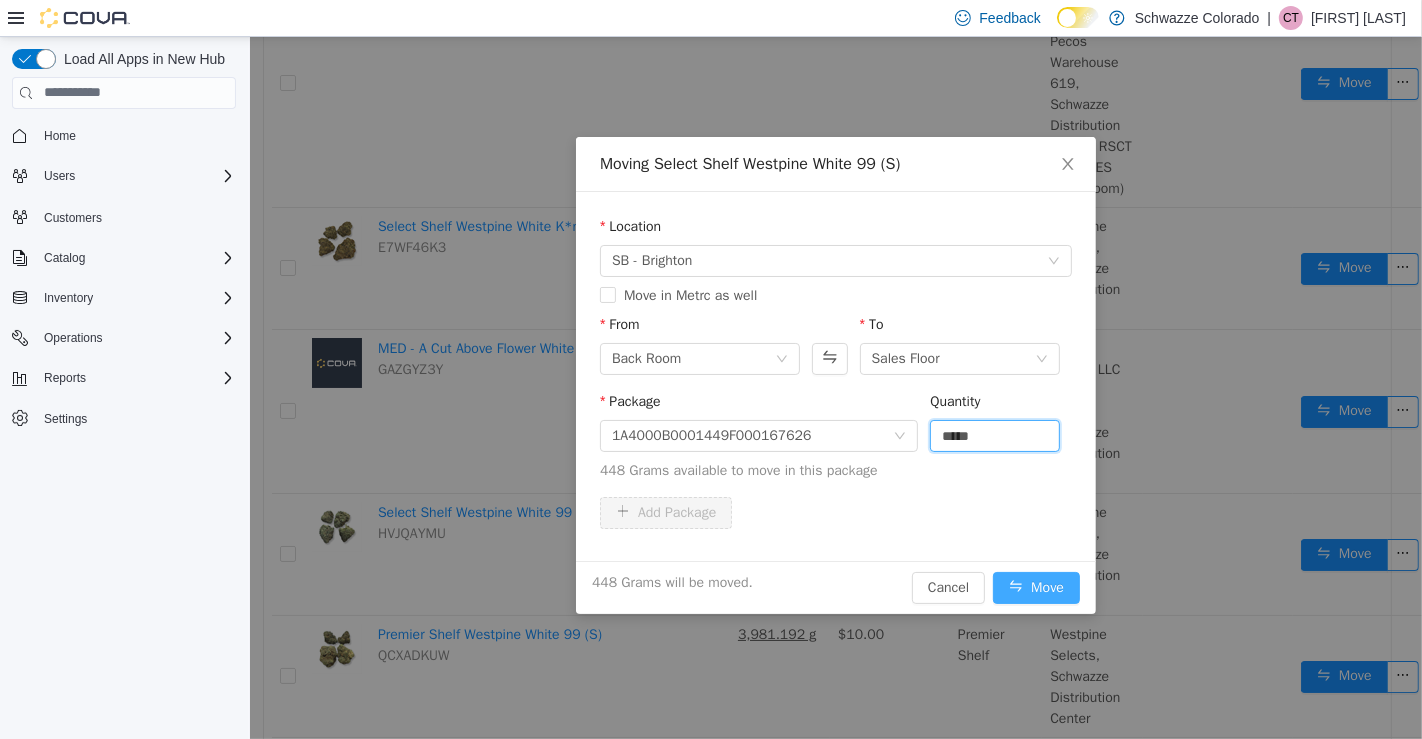 click on "Move" at bounding box center (1035, 587) 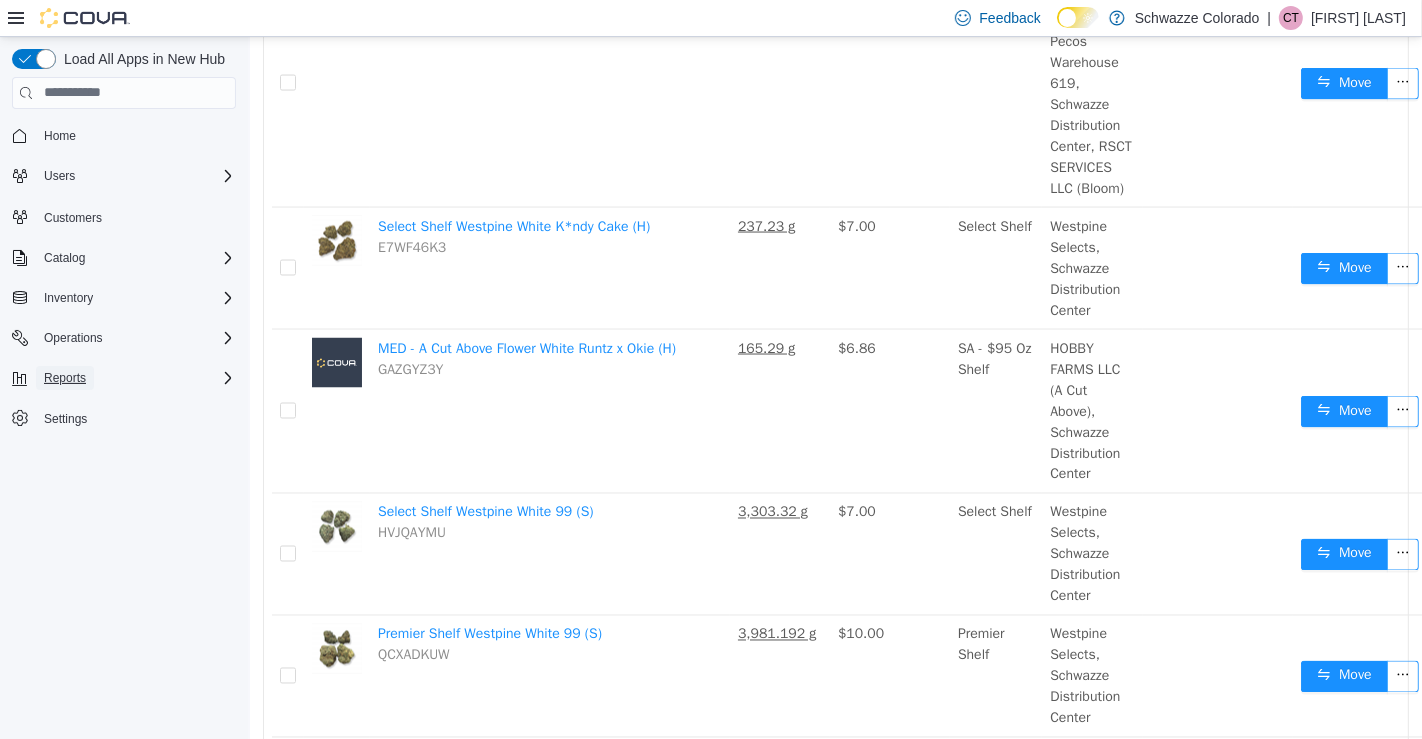 drag, startPoint x: 83, startPoint y: 381, endPoint x: 37, endPoint y: 379, distance: 46.043457 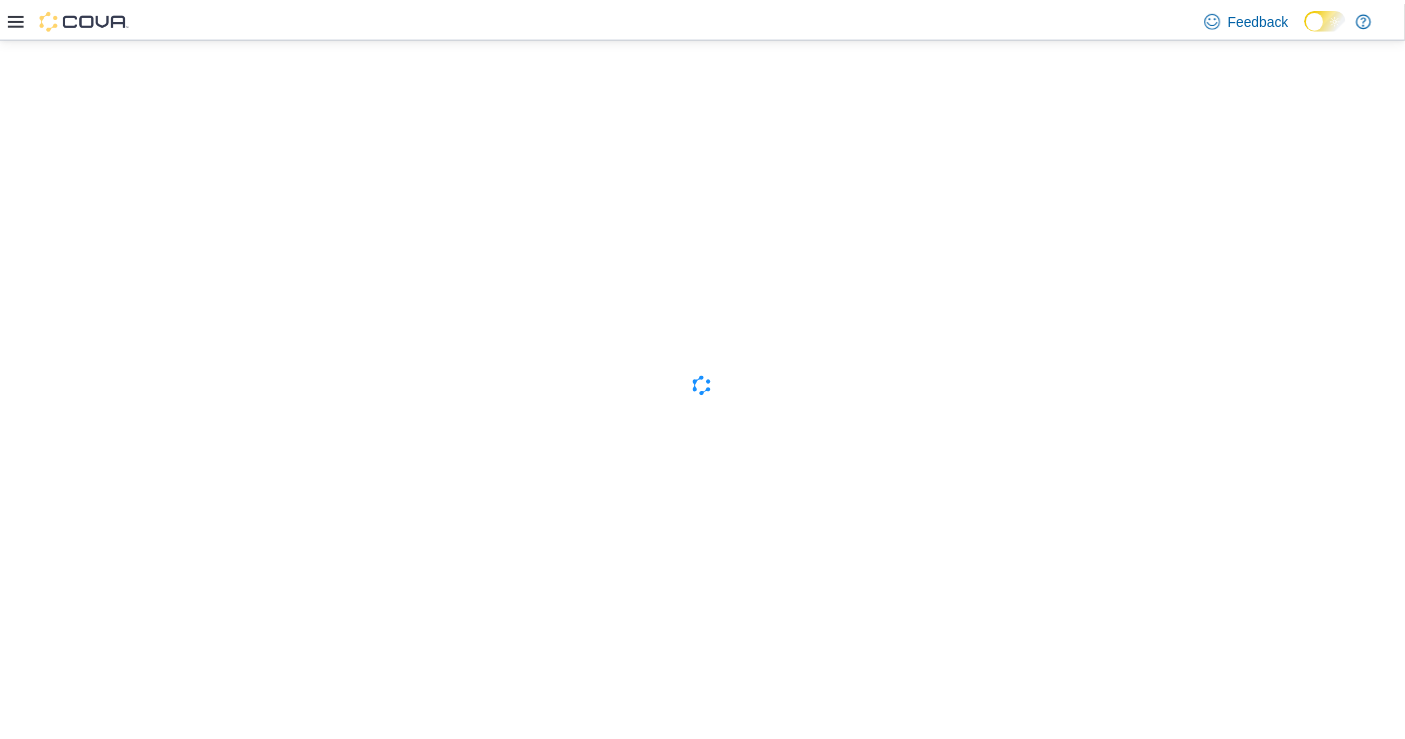 scroll, scrollTop: 0, scrollLeft: 0, axis: both 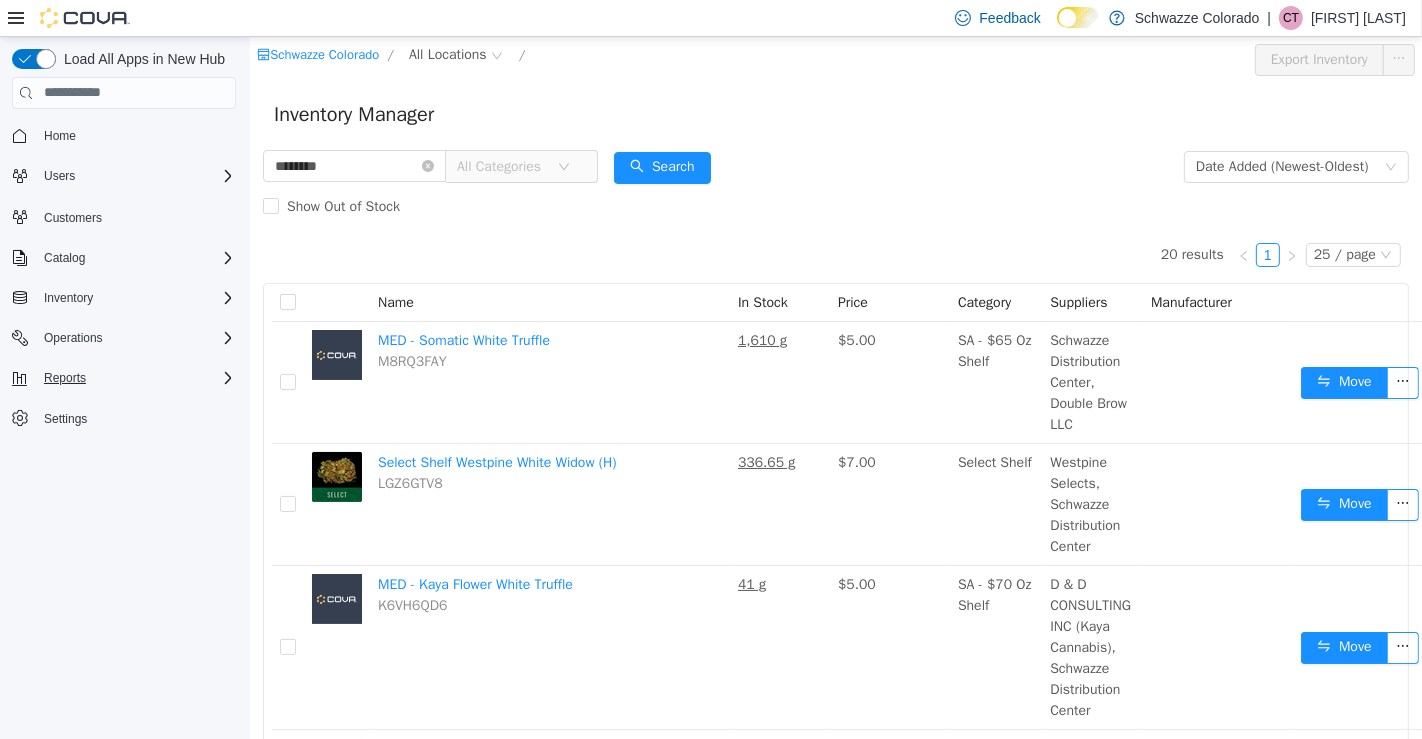 click on "Reports" at bounding box center [136, 378] 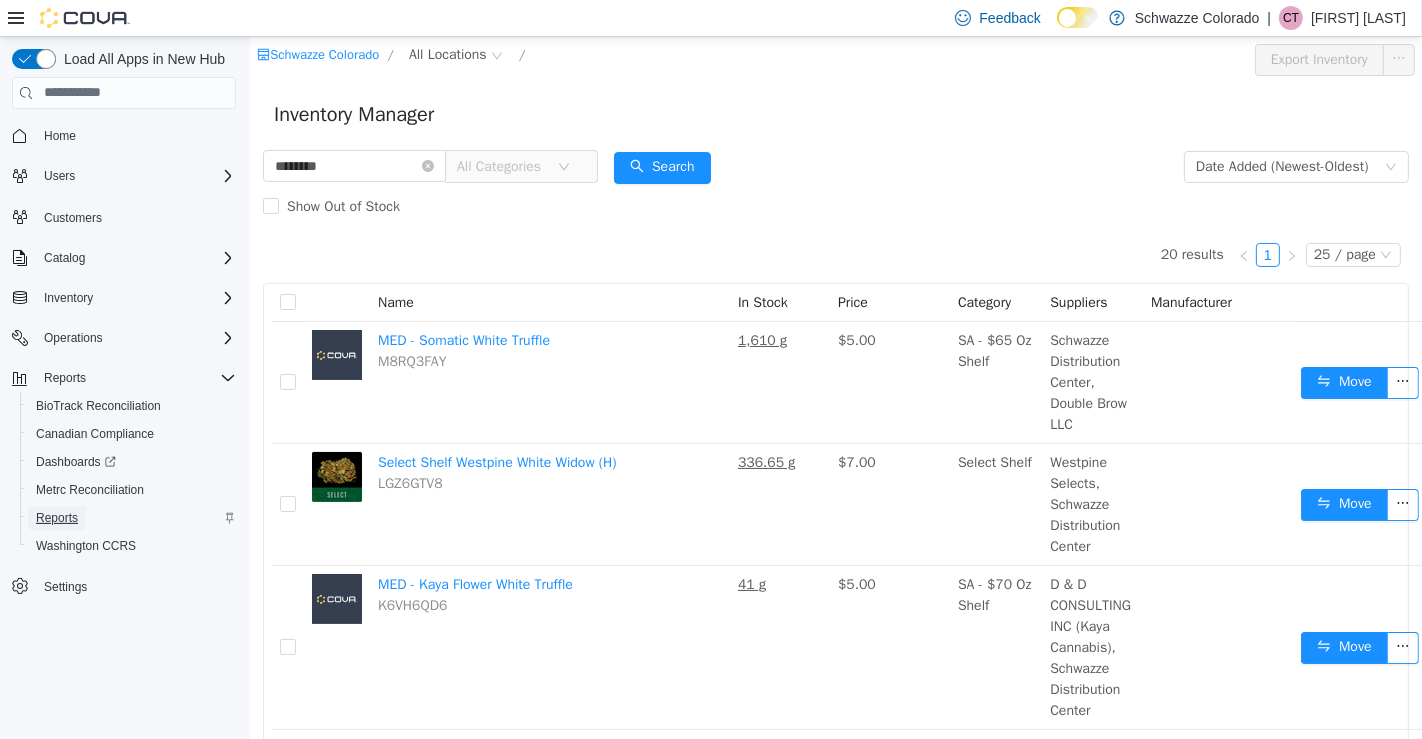 click on "Reports" at bounding box center [57, 518] 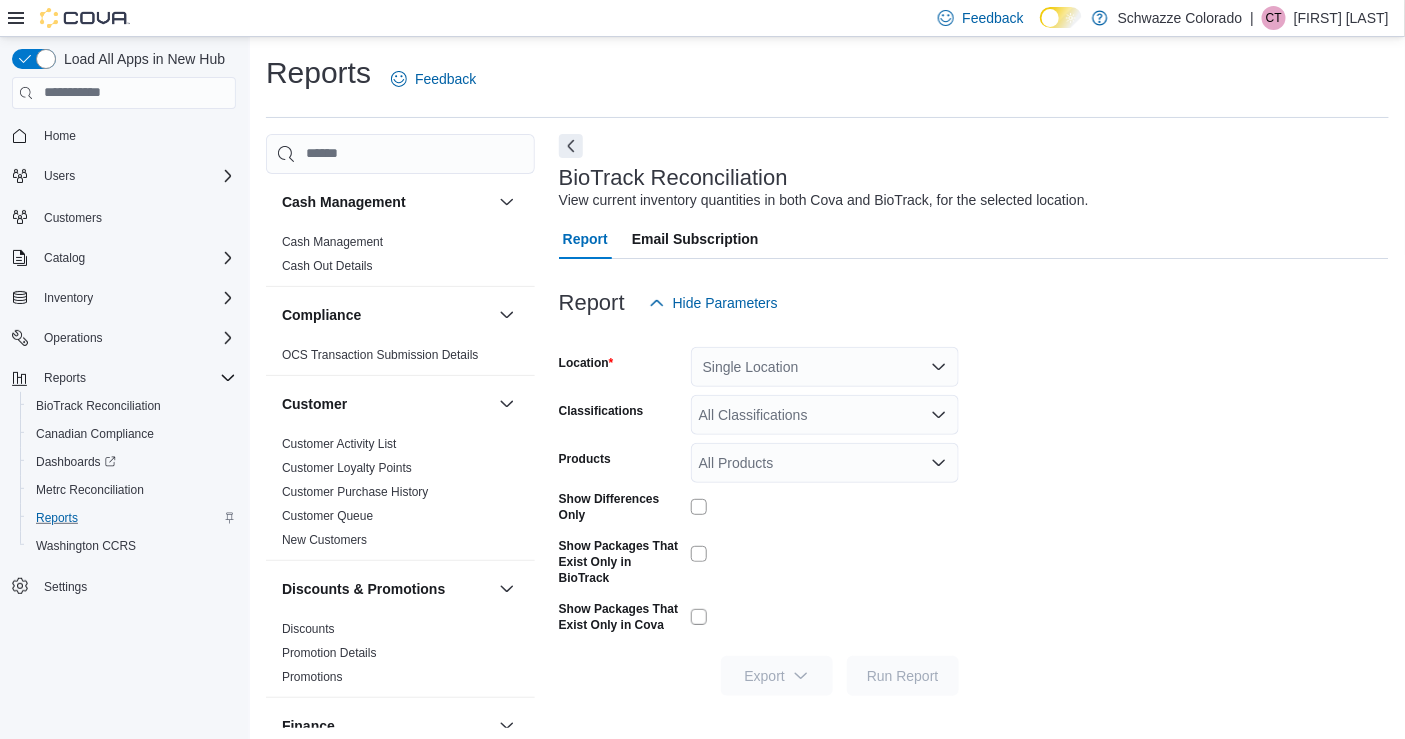 scroll, scrollTop: 5, scrollLeft: 0, axis: vertical 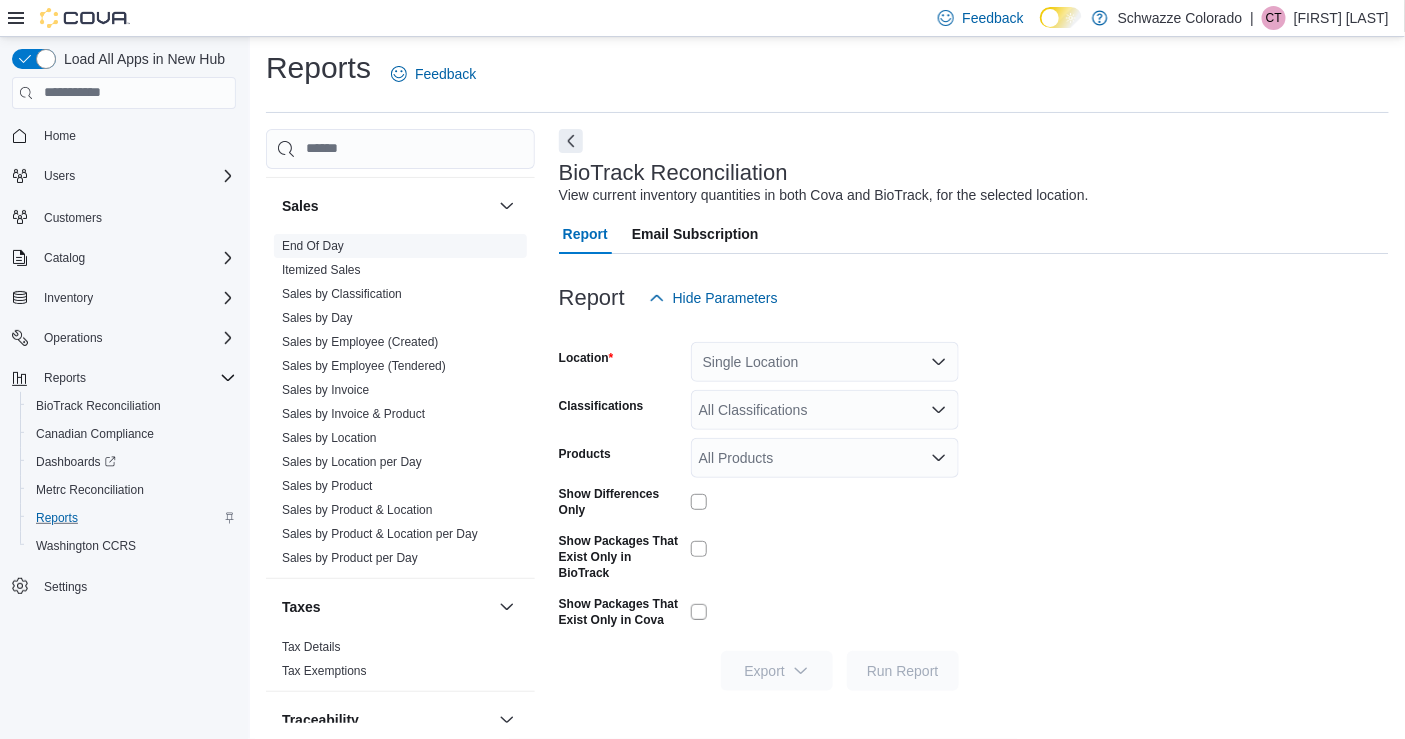 click on "End Of Day" at bounding box center [313, 246] 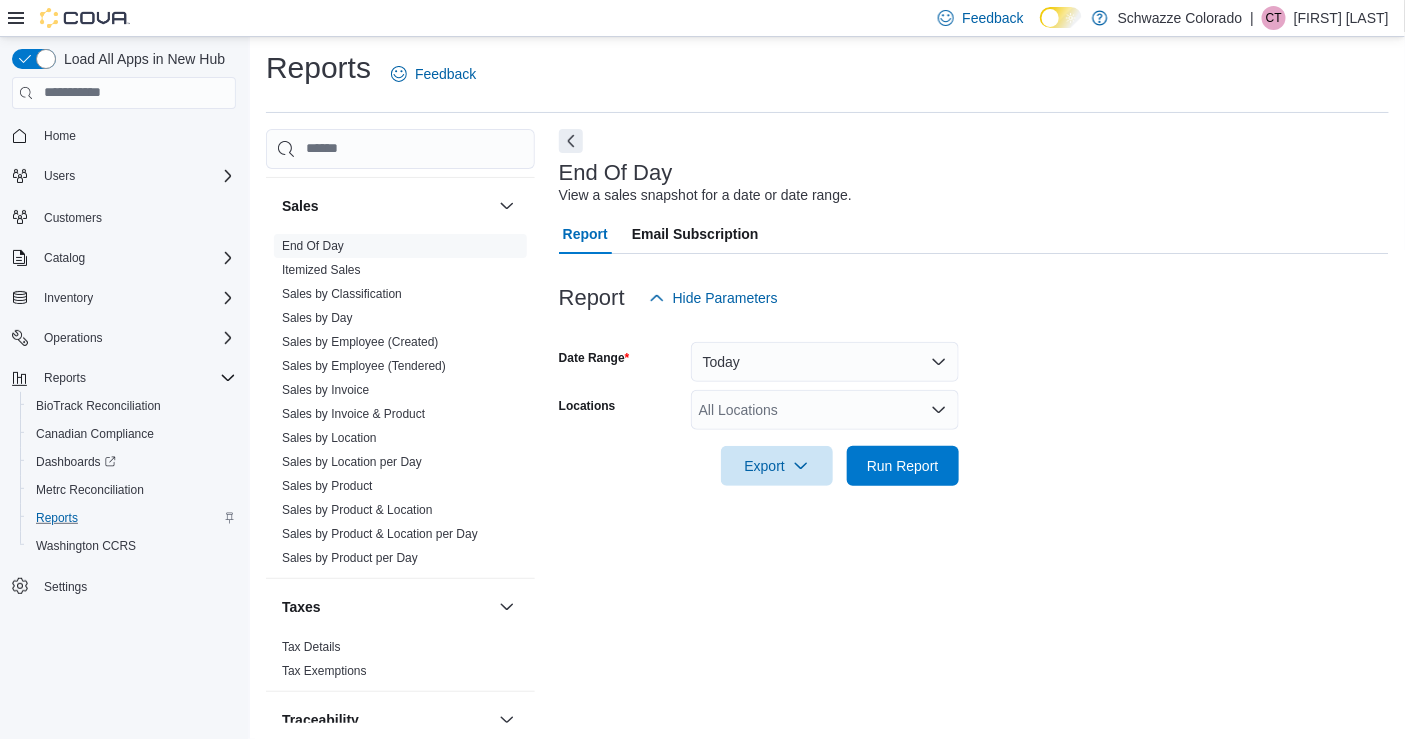 click on "All Locations" at bounding box center (825, 410) 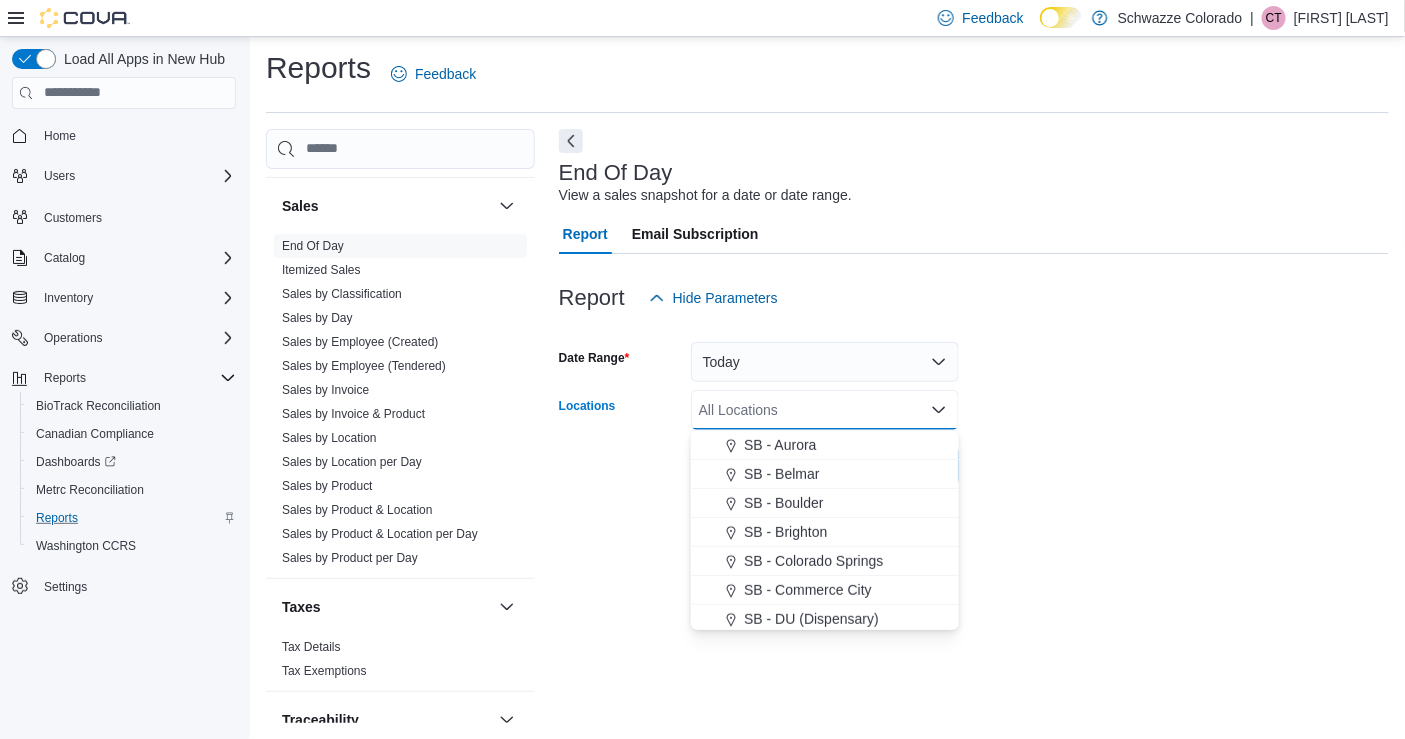 scroll, scrollTop: 321, scrollLeft: 0, axis: vertical 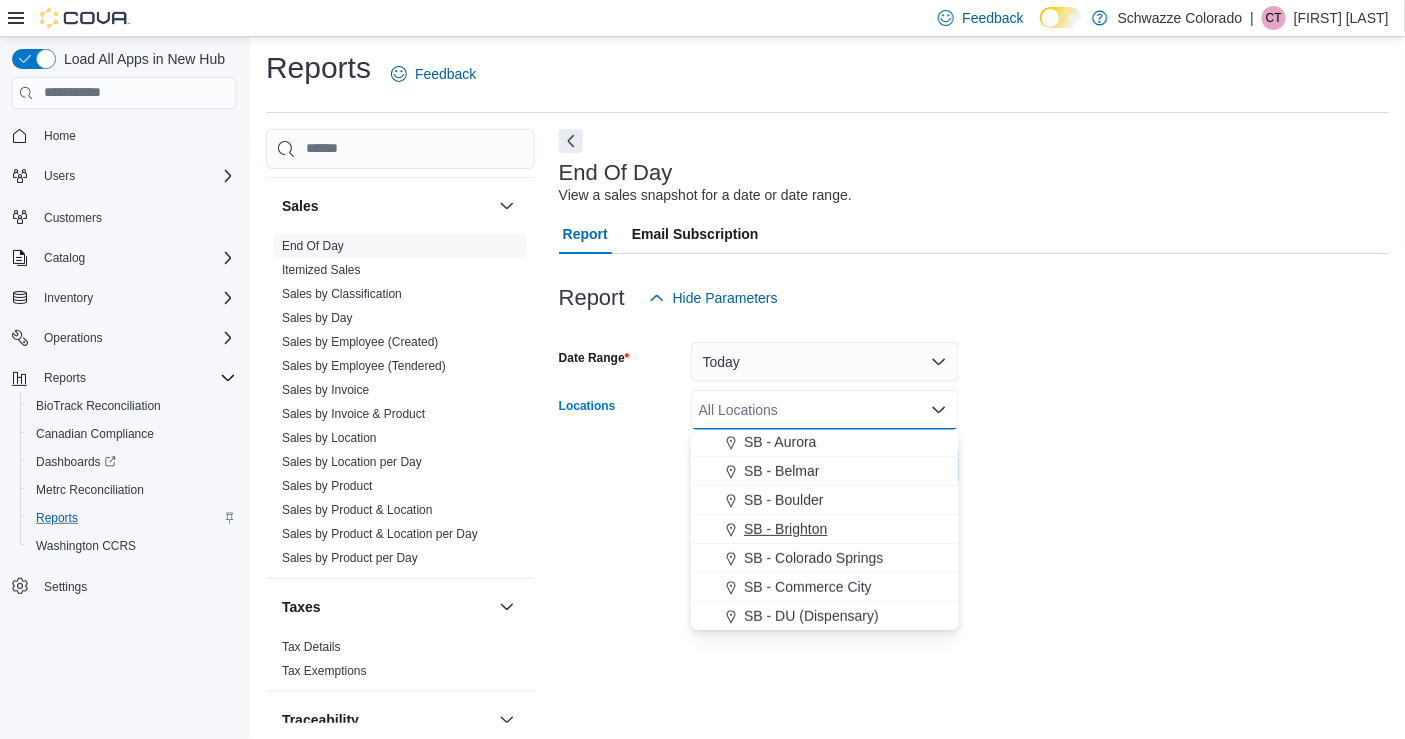 click on "SB - Brighton" at bounding box center (785, 529) 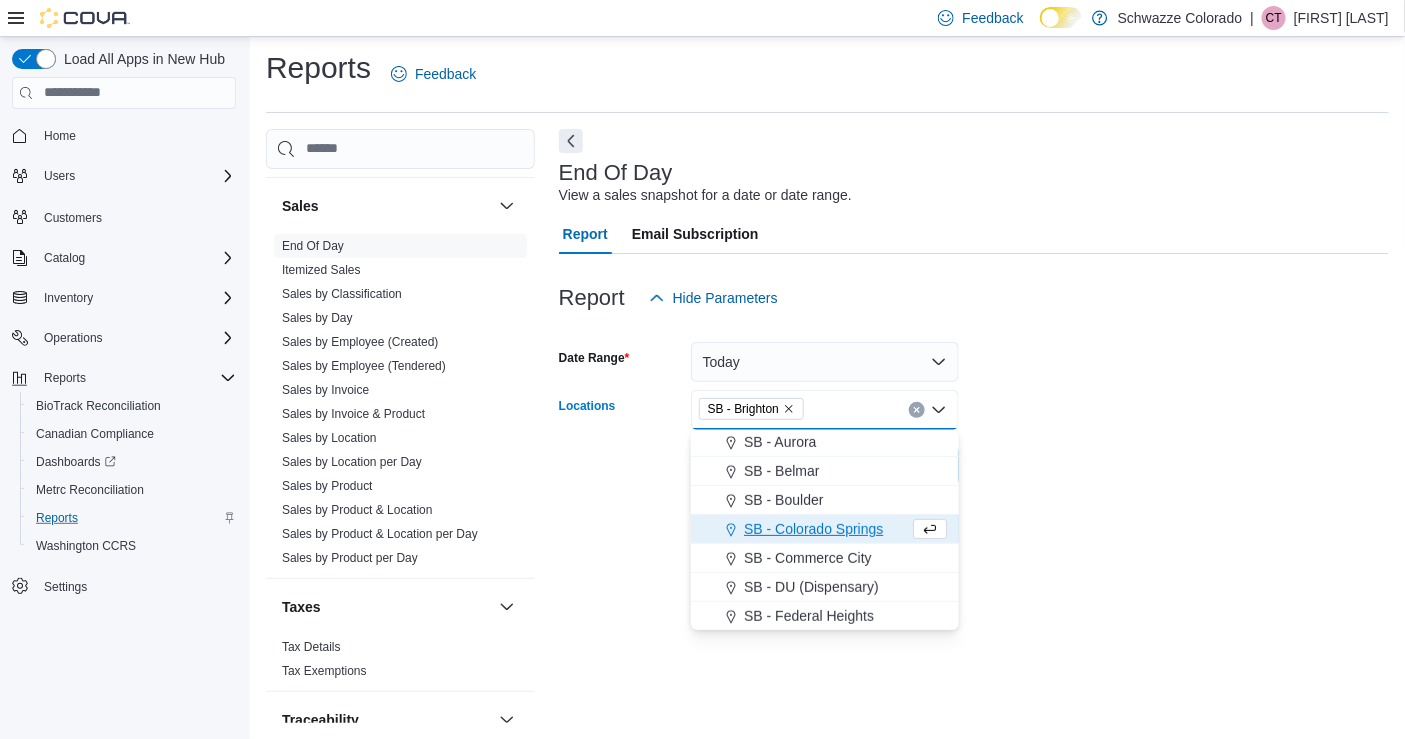 click on "Date Range Today Locations SB - Brighton Combo box. Selected. SB - Brighton. Press Backspace to delete SB - Brighton. Combo box input. All Locations. Type some text or, to display a list of choices, press Down Arrow. To exit the list of choices, press Escape. Export Run Report" at bounding box center [974, 402] 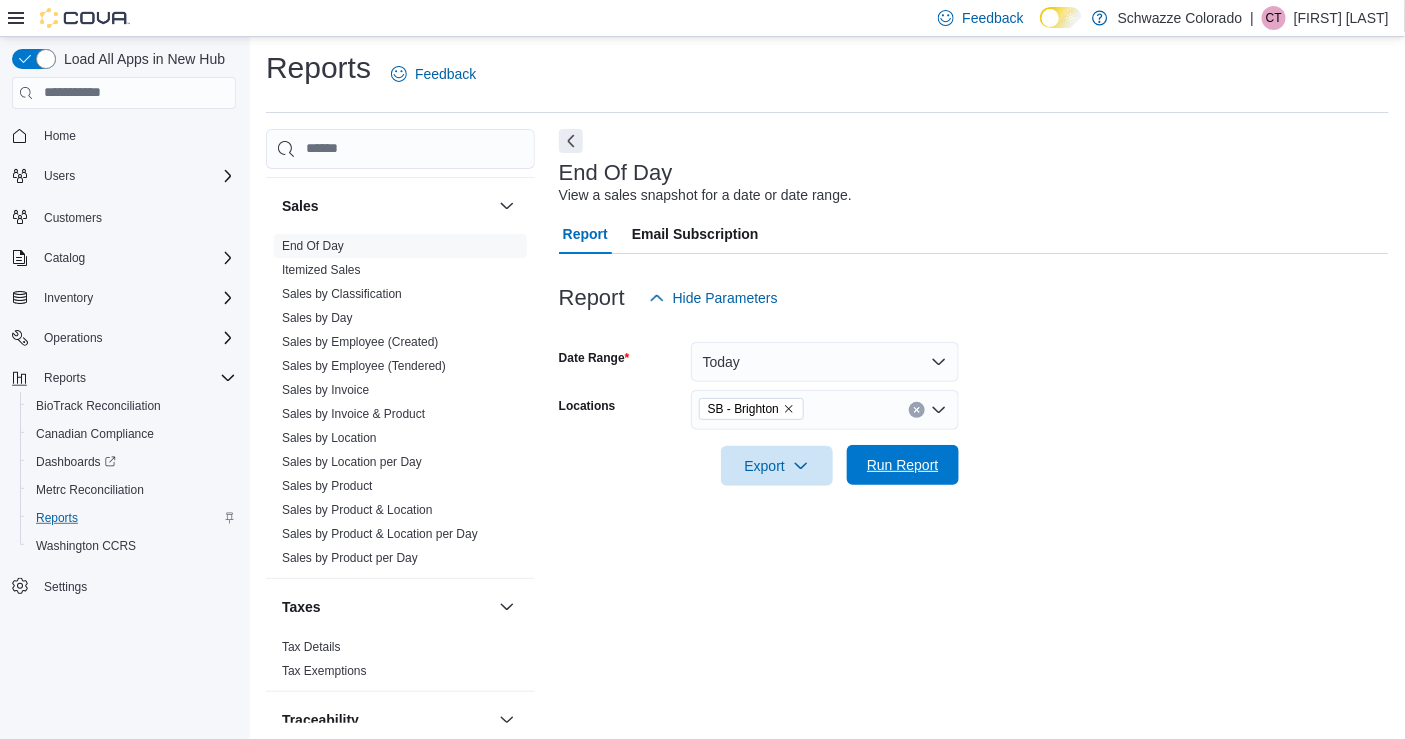 click on "Run Report" at bounding box center (903, 465) 